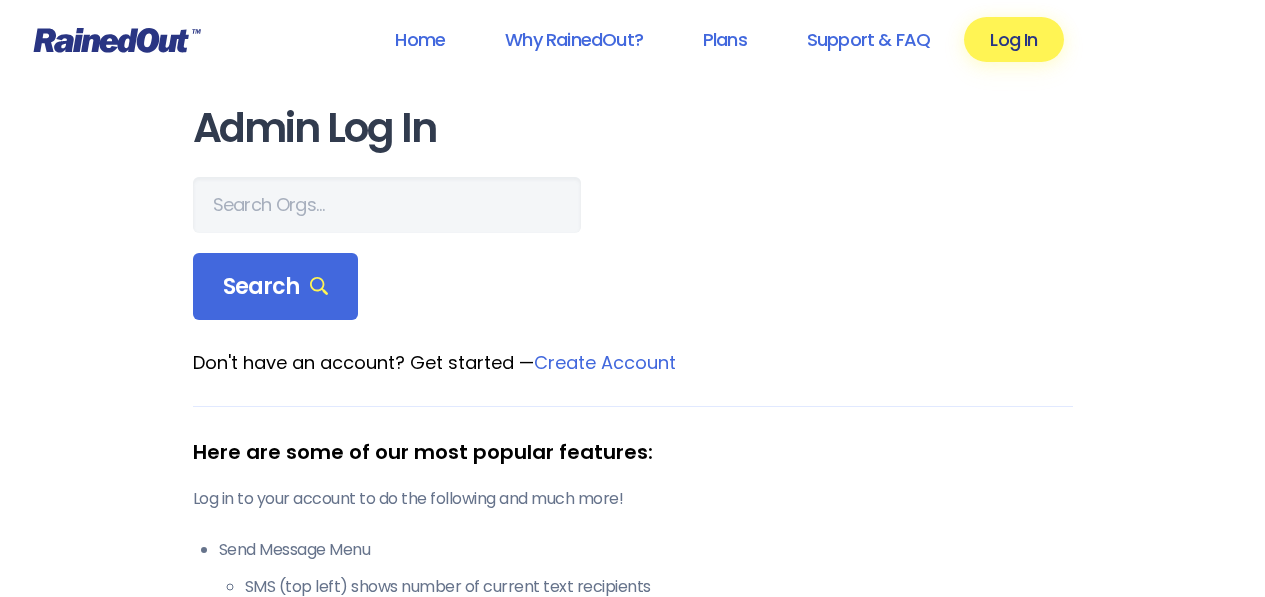 scroll, scrollTop: 0, scrollLeft: 0, axis: both 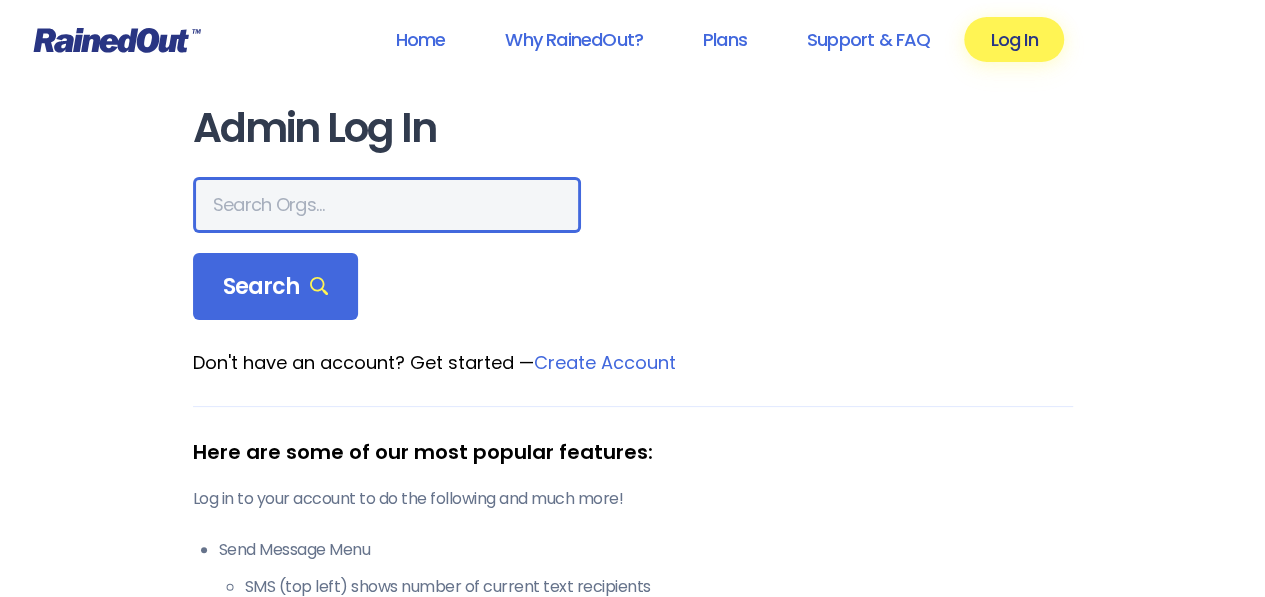 click at bounding box center (387, 205) 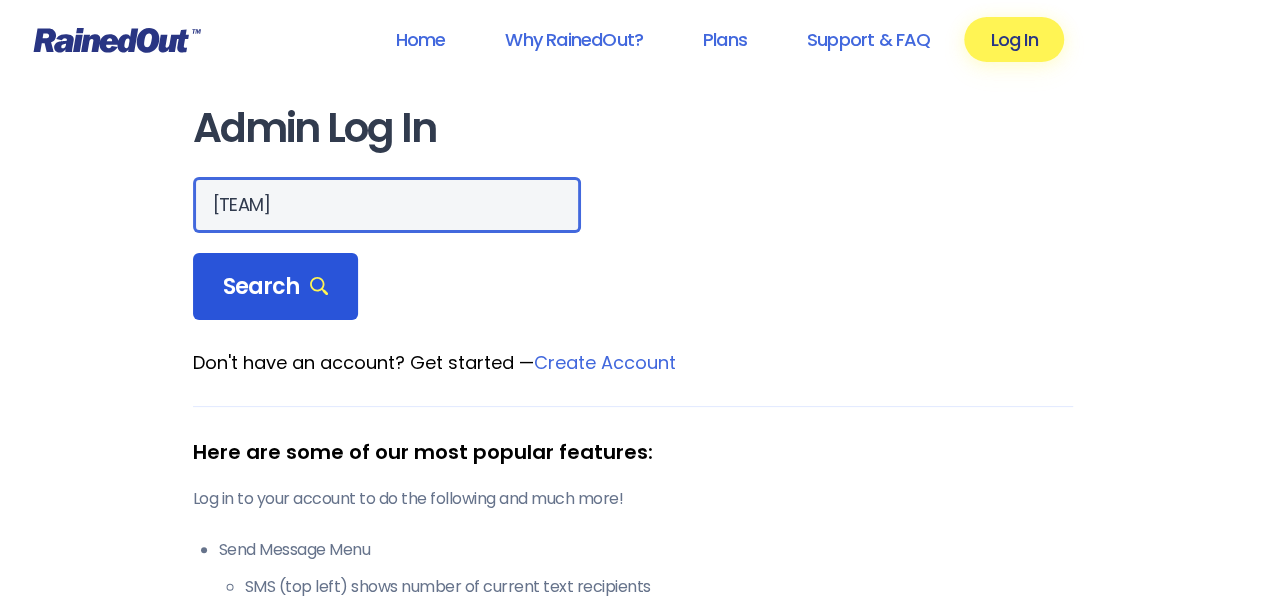 type on "[TEAM]" 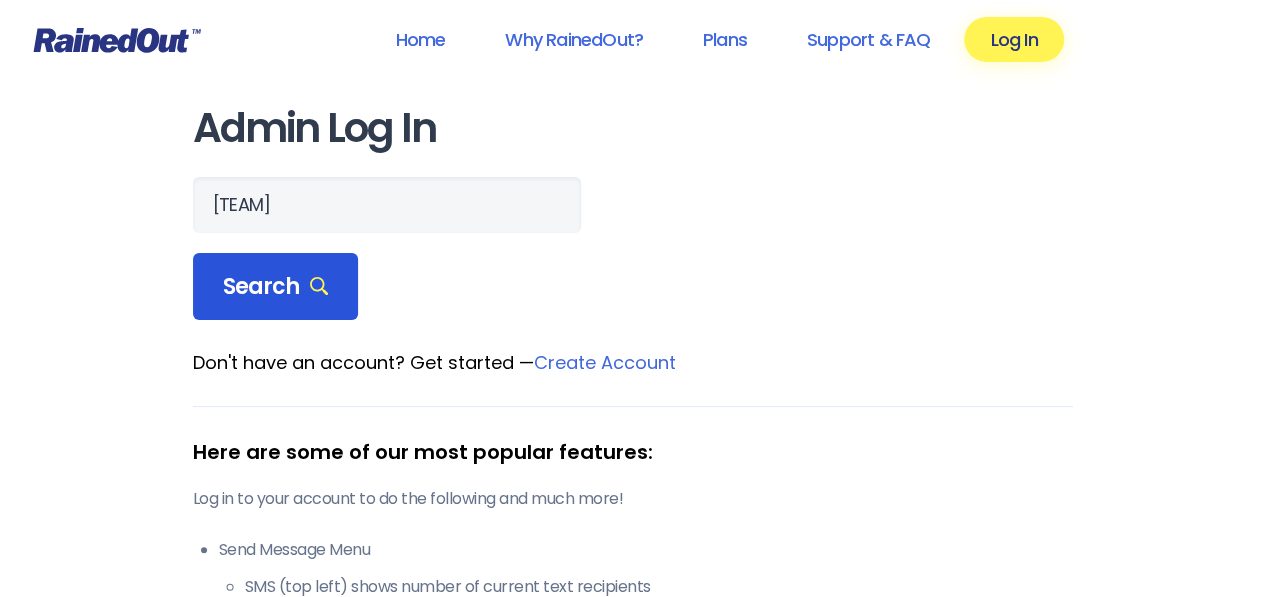 click on "Search" at bounding box center [276, 287] 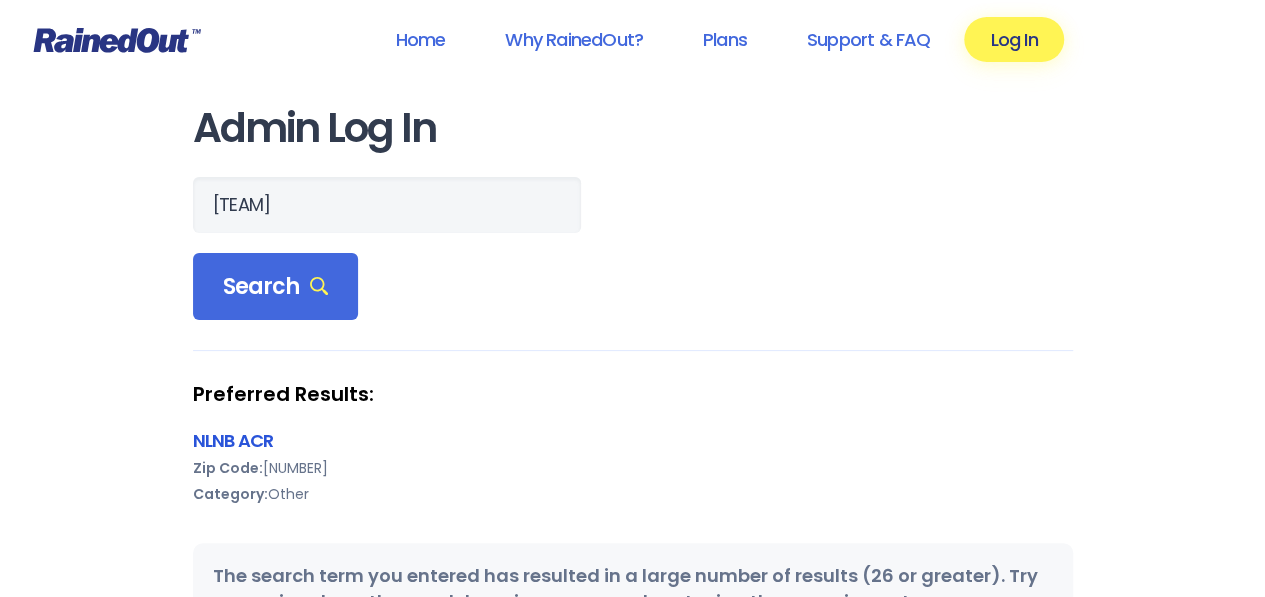 click on "NLNB ACR" at bounding box center [233, 440] 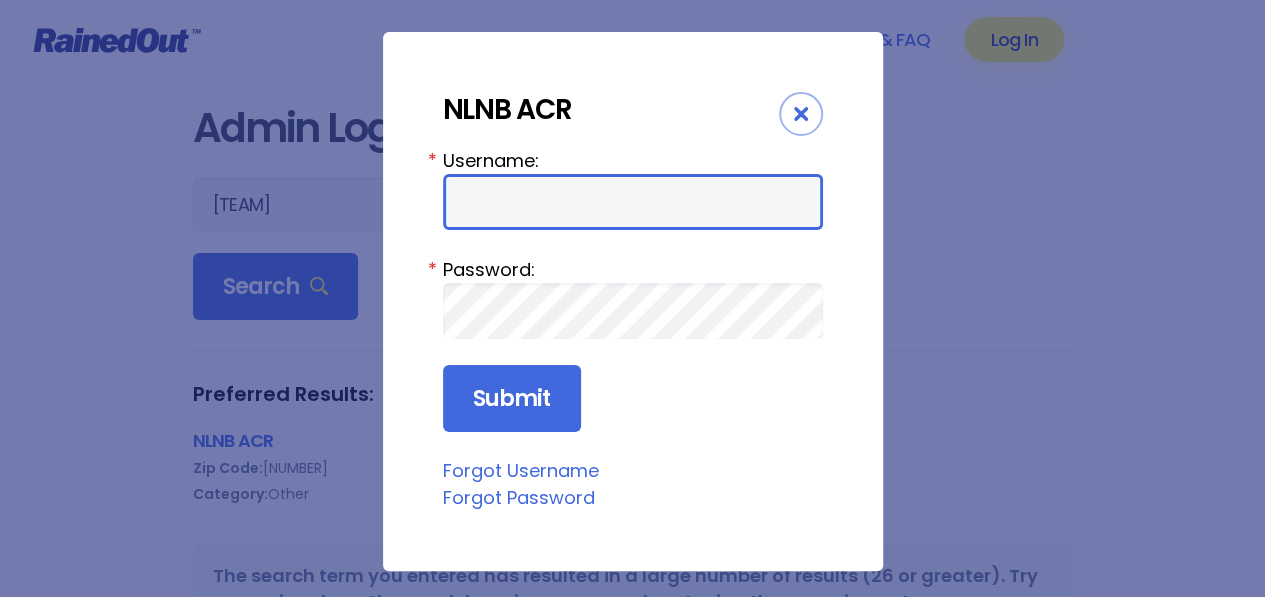 click on "Username:" at bounding box center (633, 202) 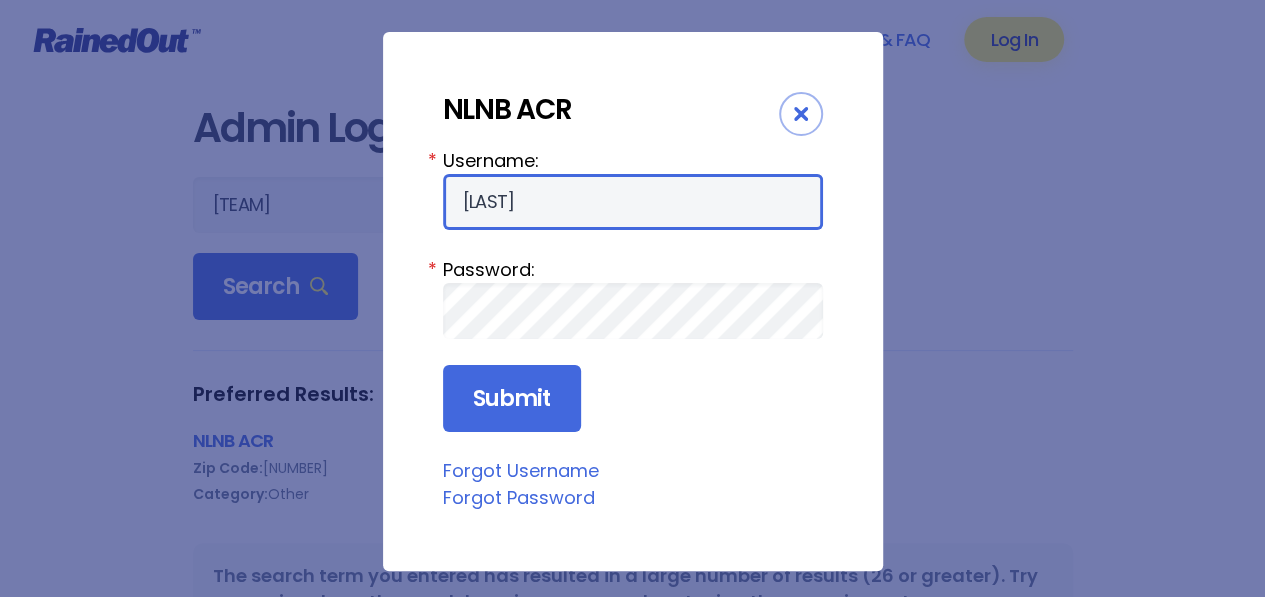 type on "Akuperus" 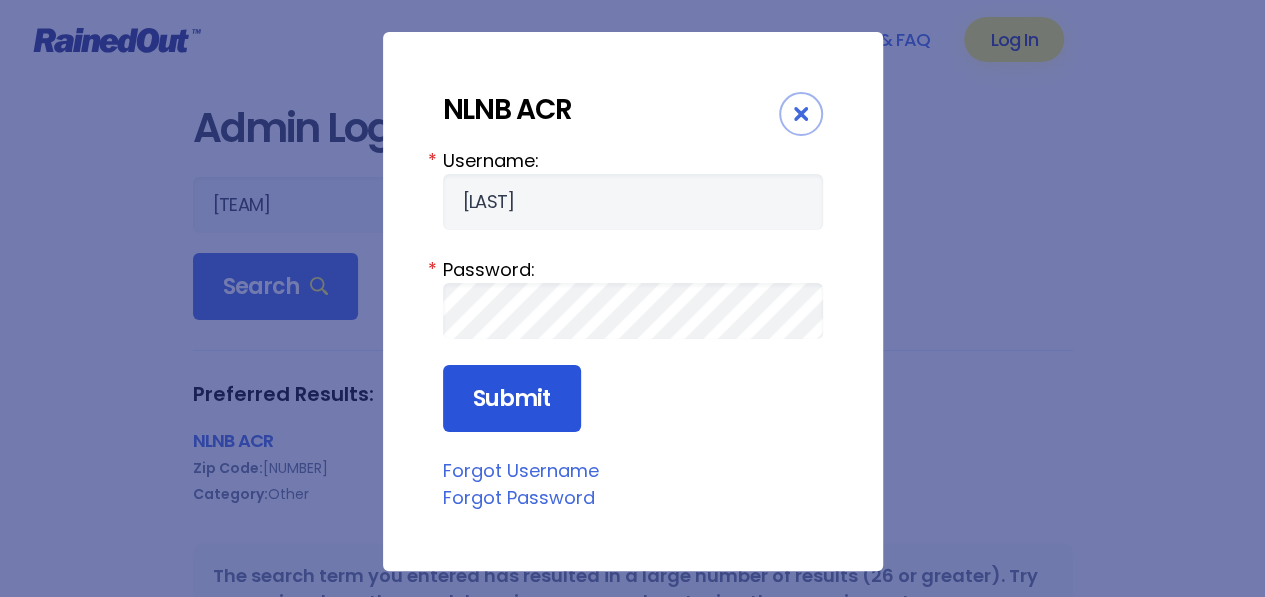 click on "Submit" at bounding box center [512, 399] 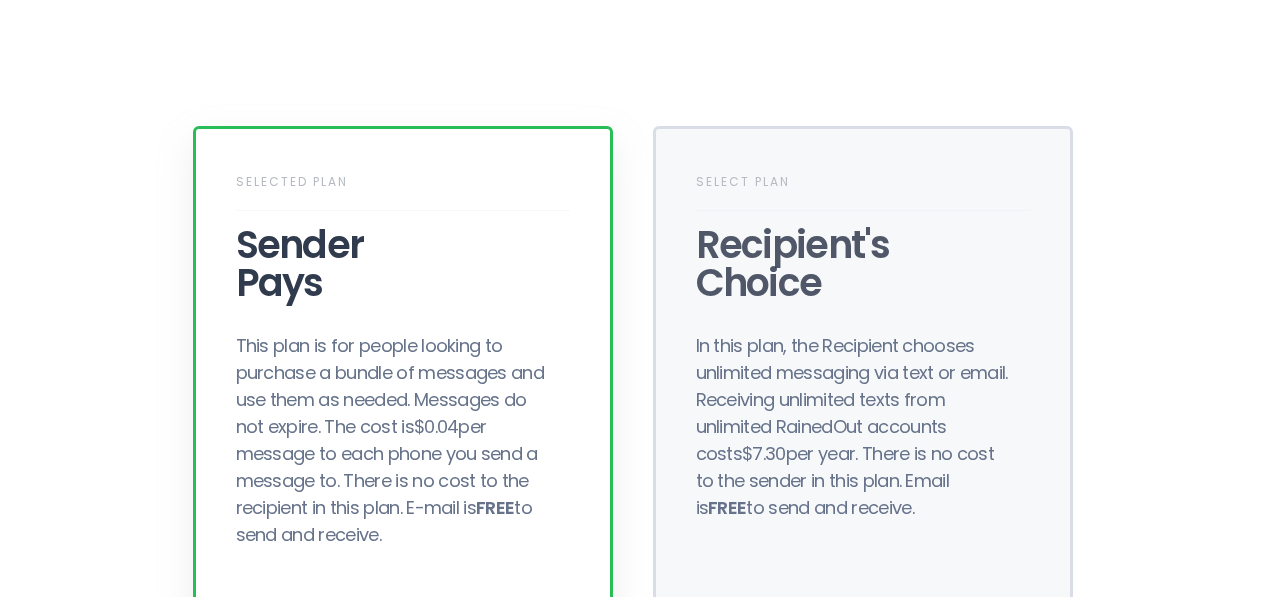 scroll, scrollTop: 0, scrollLeft: 0, axis: both 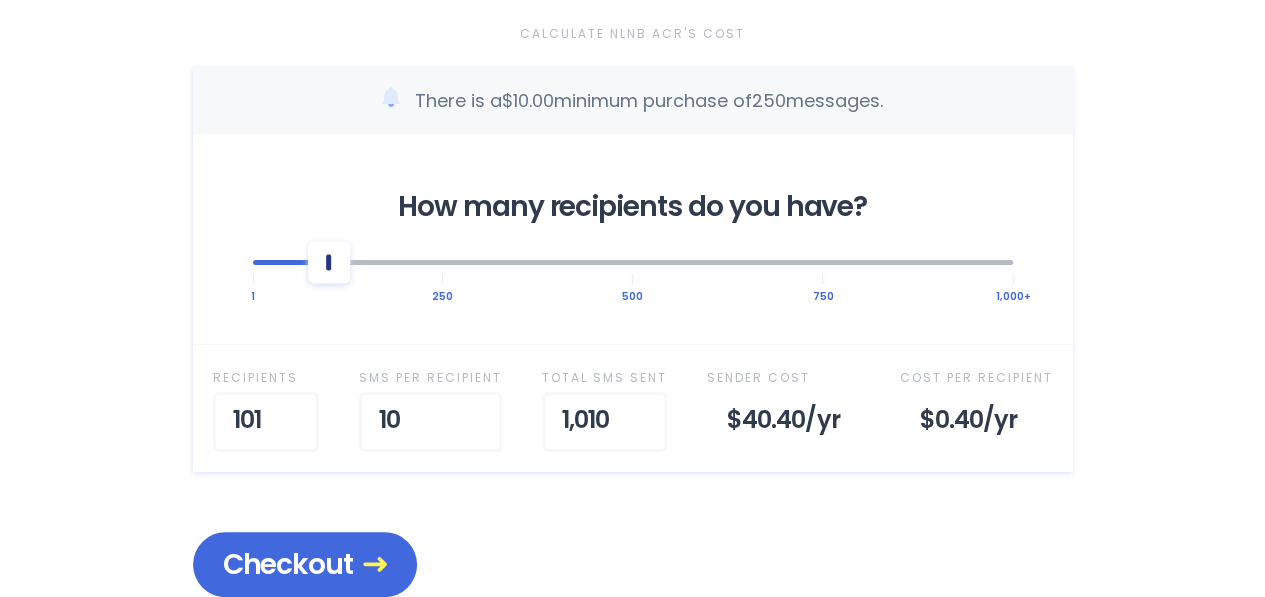drag, startPoint x: 248, startPoint y: 279, endPoint x: 326, endPoint y: 289, distance: 78.63841 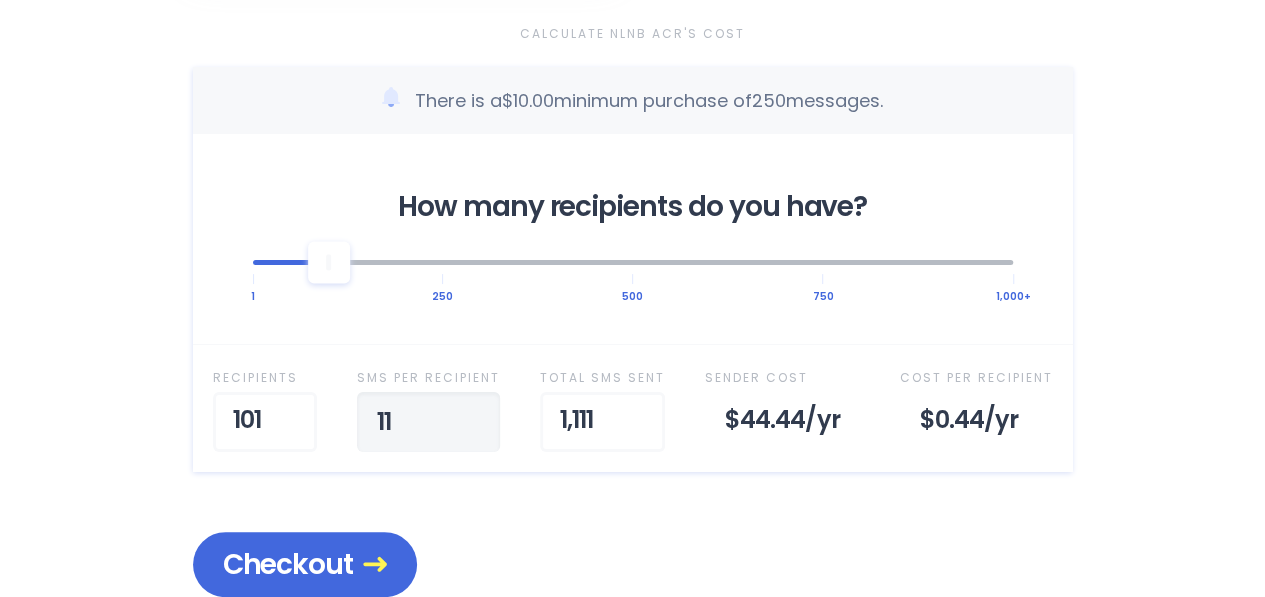 click on "11" at bounding box center [428, 422] 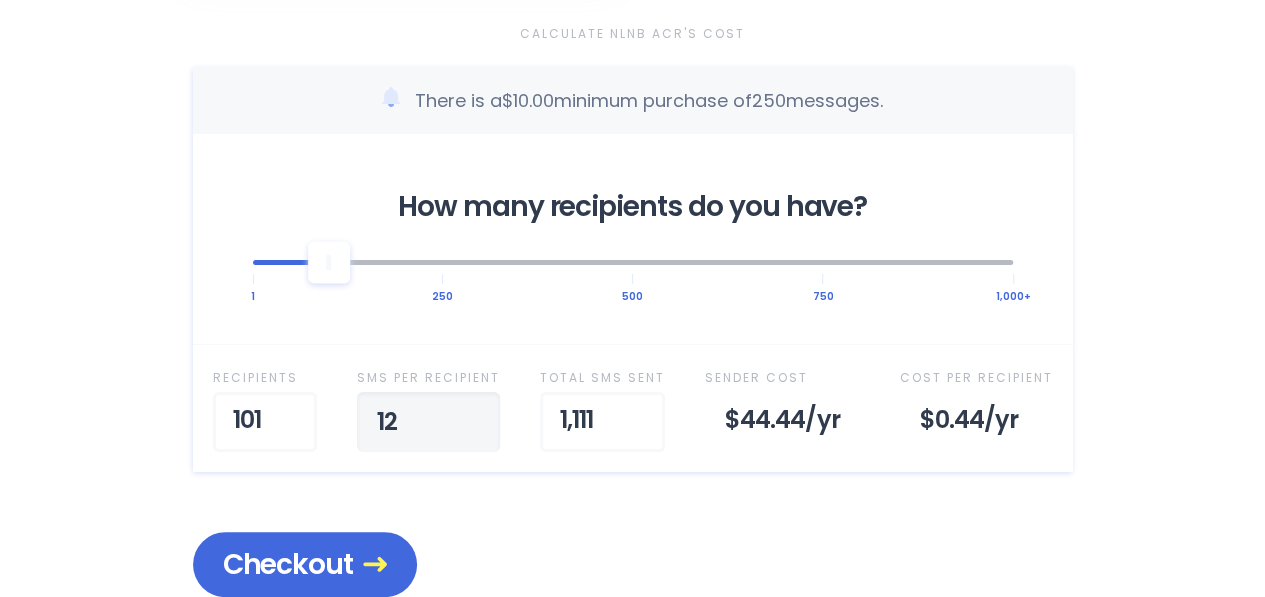 click on "12" at bounding box center (428, 422) 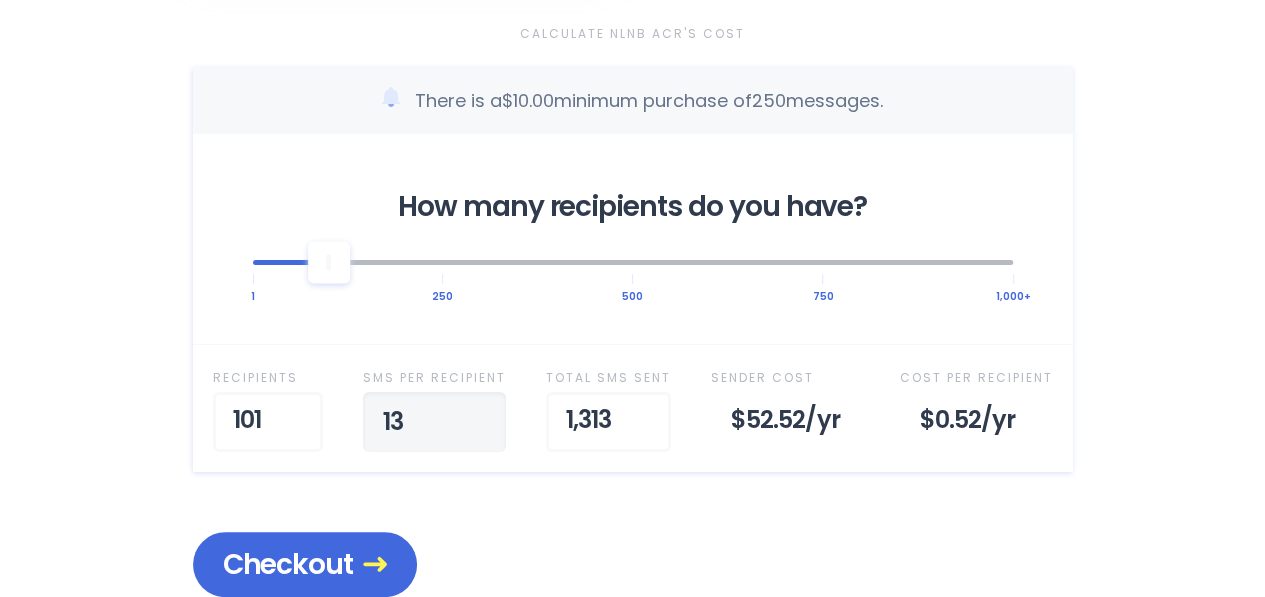 click on "13" at bounding box center [434, 422] 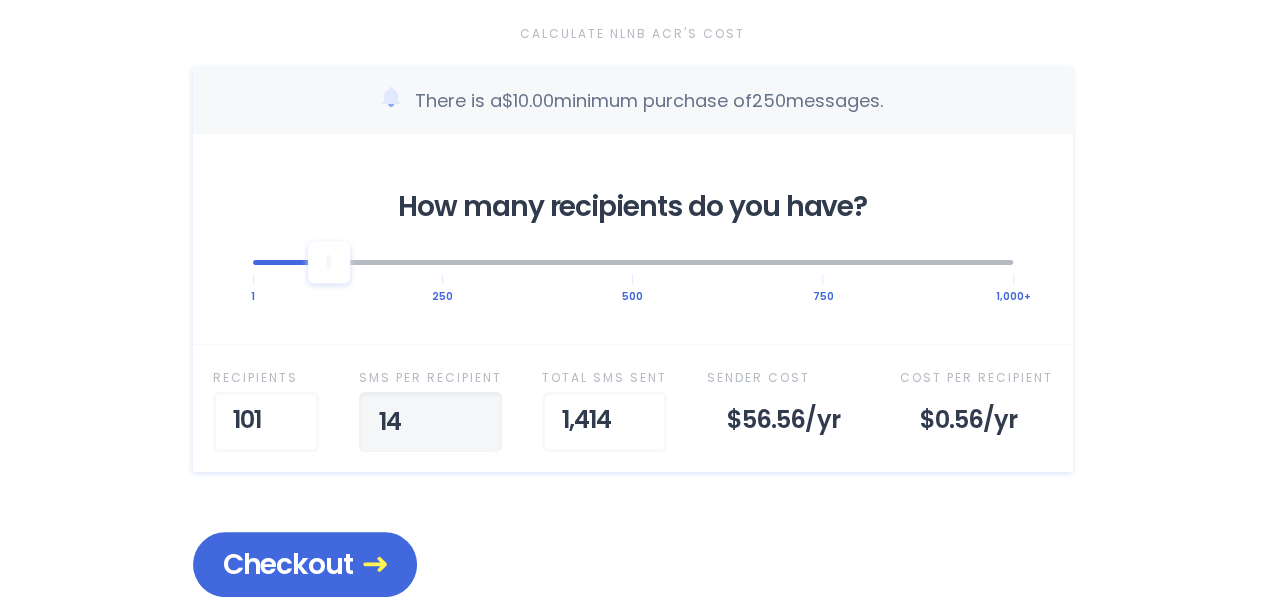 click on "14" at bounding box center (430, 422) 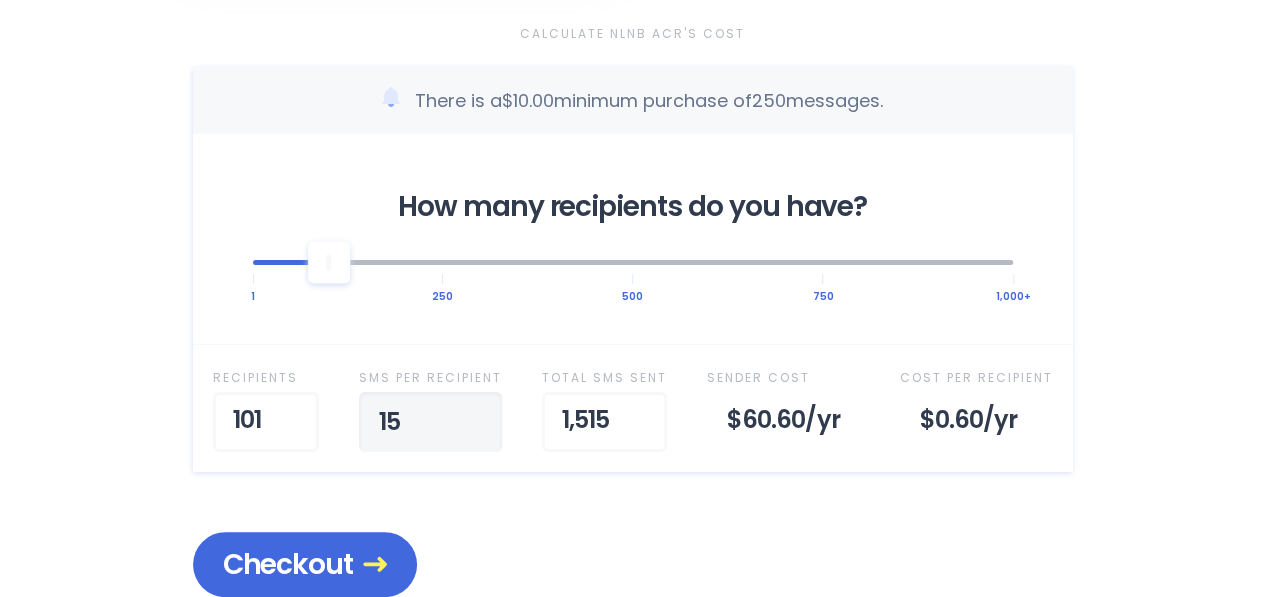 click on "15" at bounding box center [430, 422] 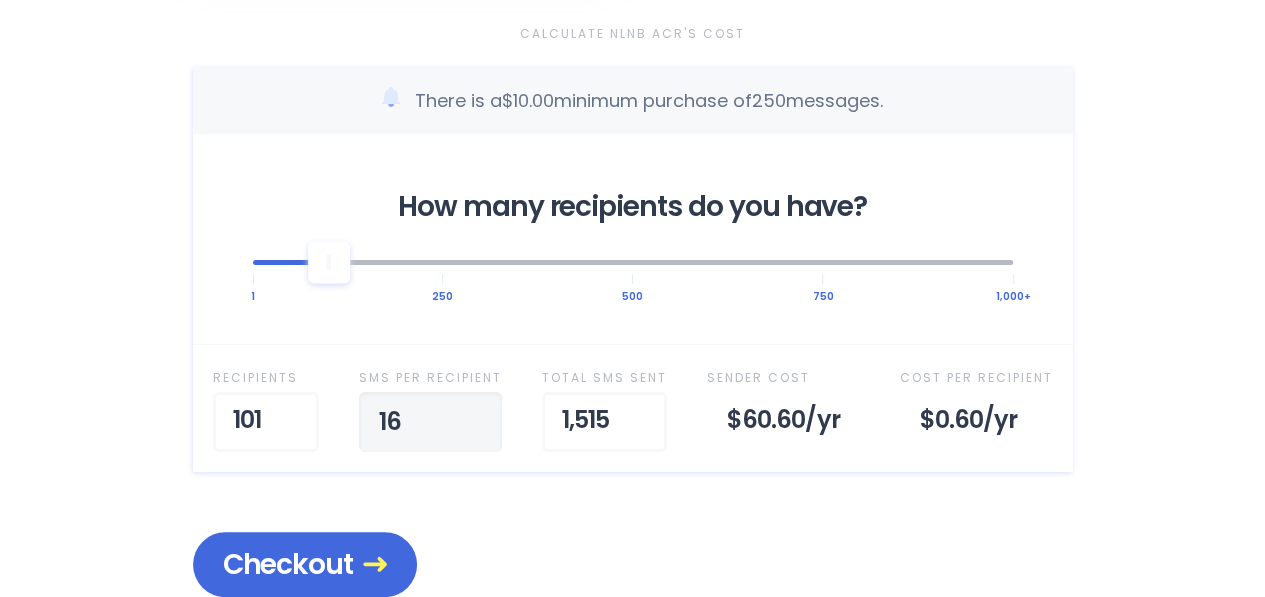 click on "16" at bounding box center [430, 422] 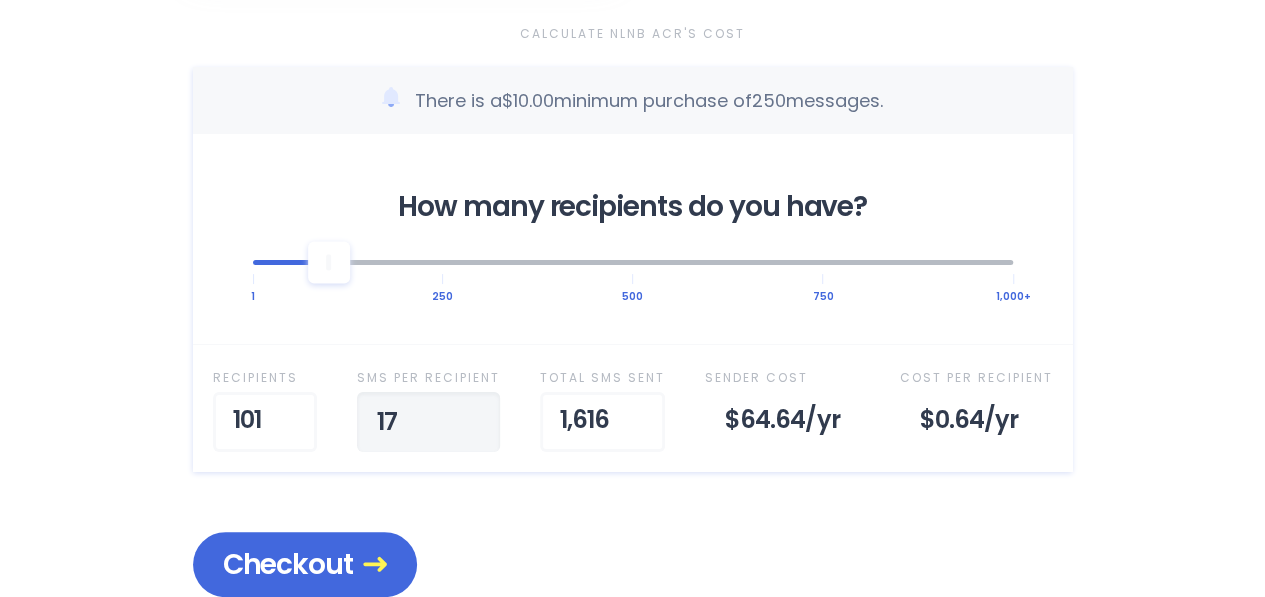 click on "17" at bounding box center (428, 422) 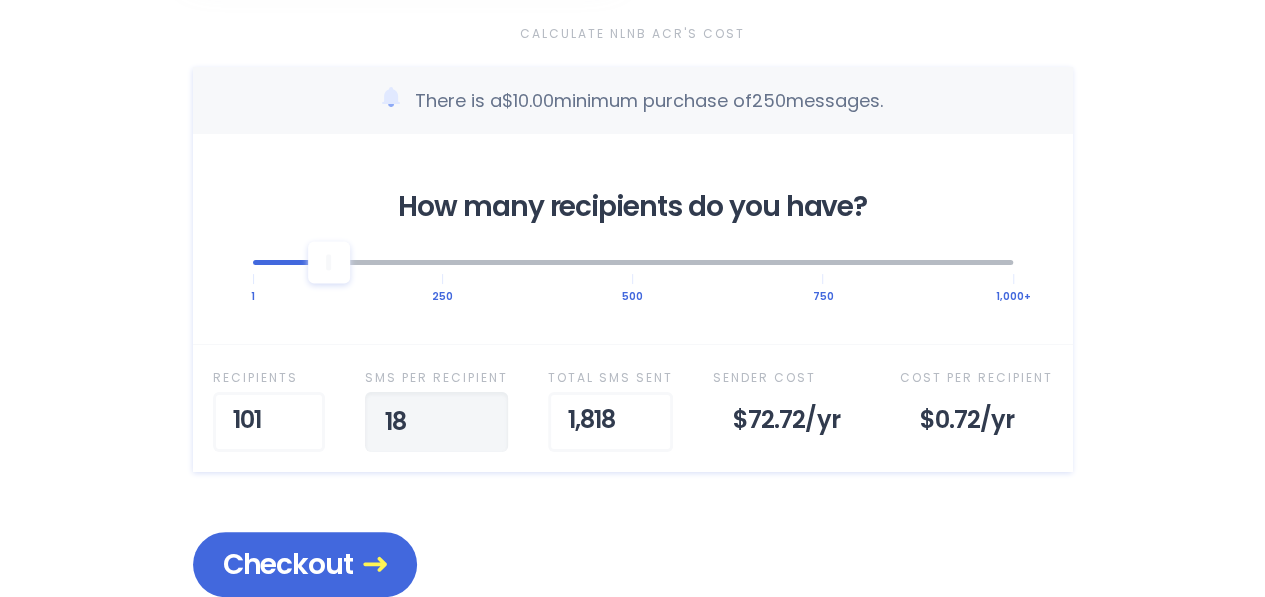 click on "18" at bounding box center [436, 422] 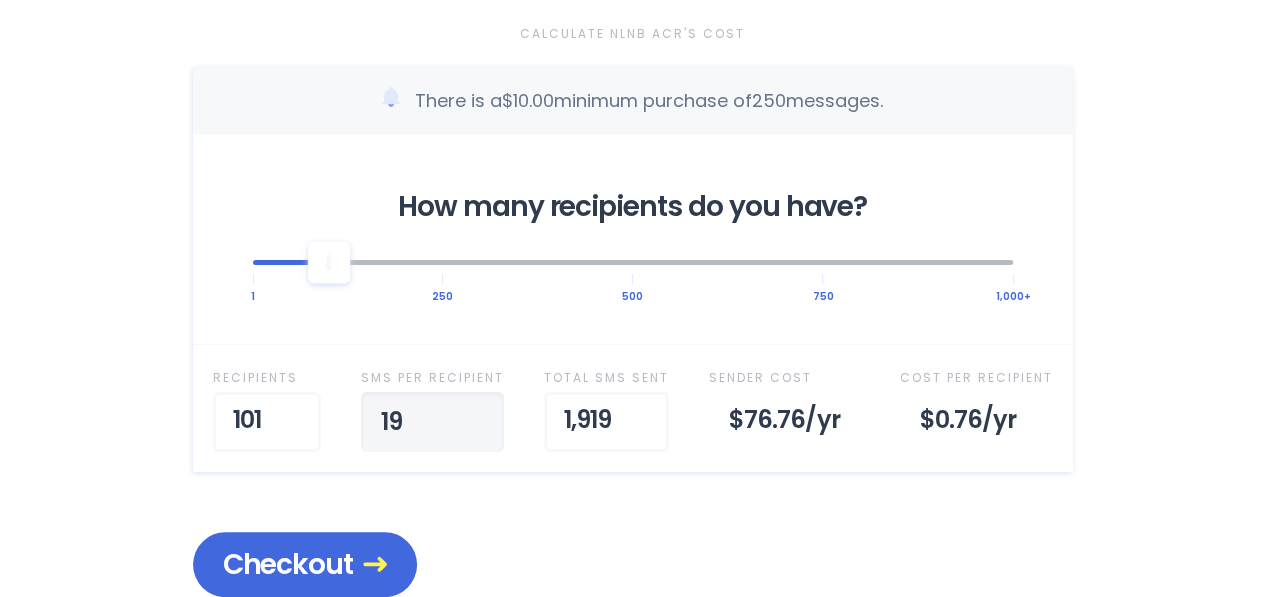 click on "19" at bounding box center [432, 422] 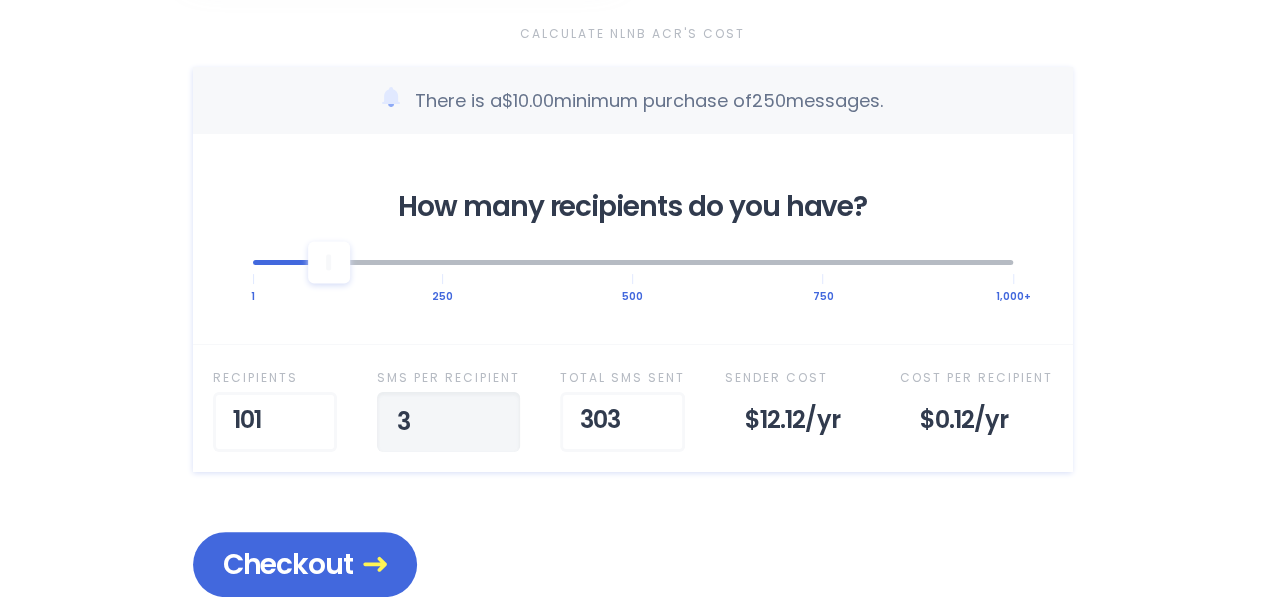 type on "30" 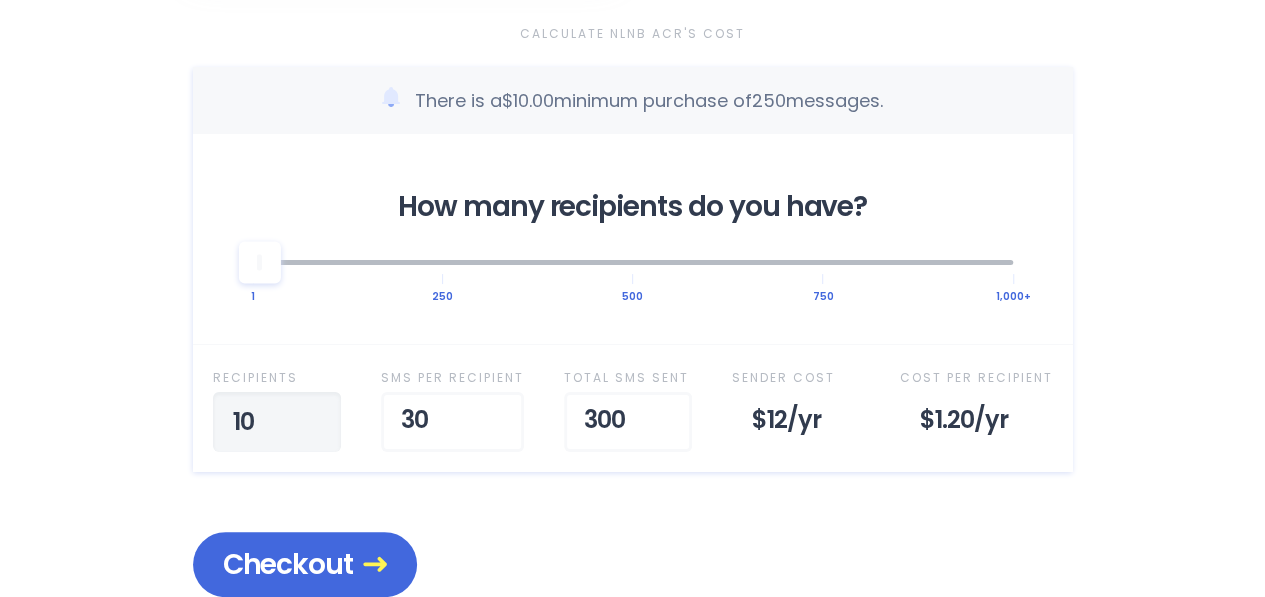 type on "1" 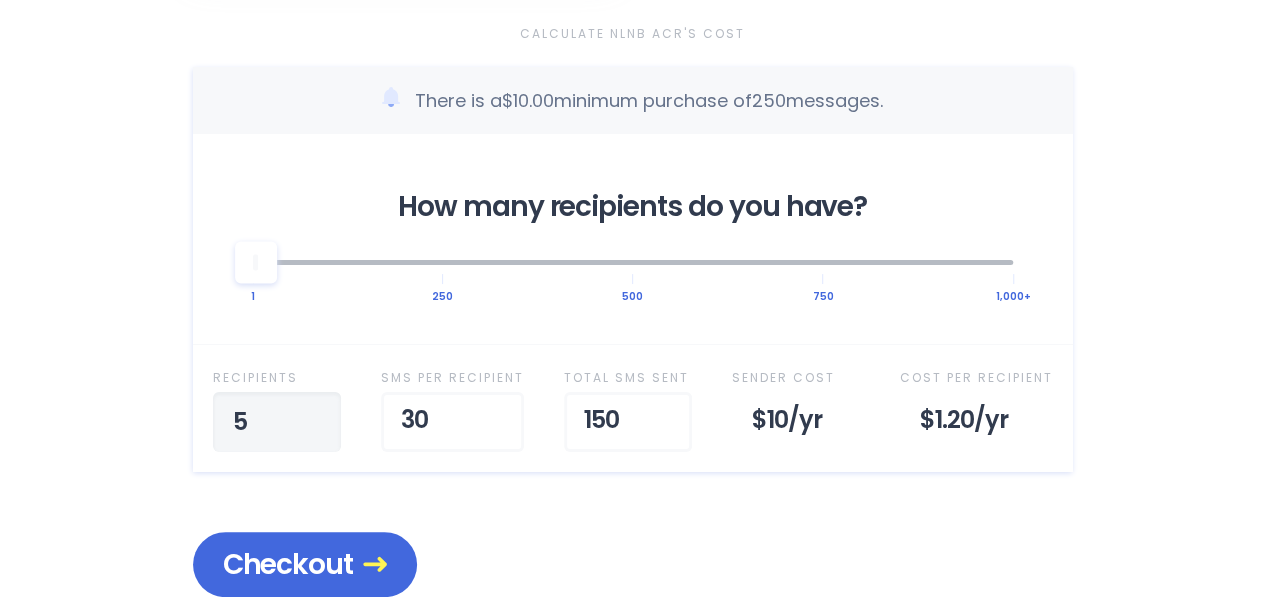 type on "50" 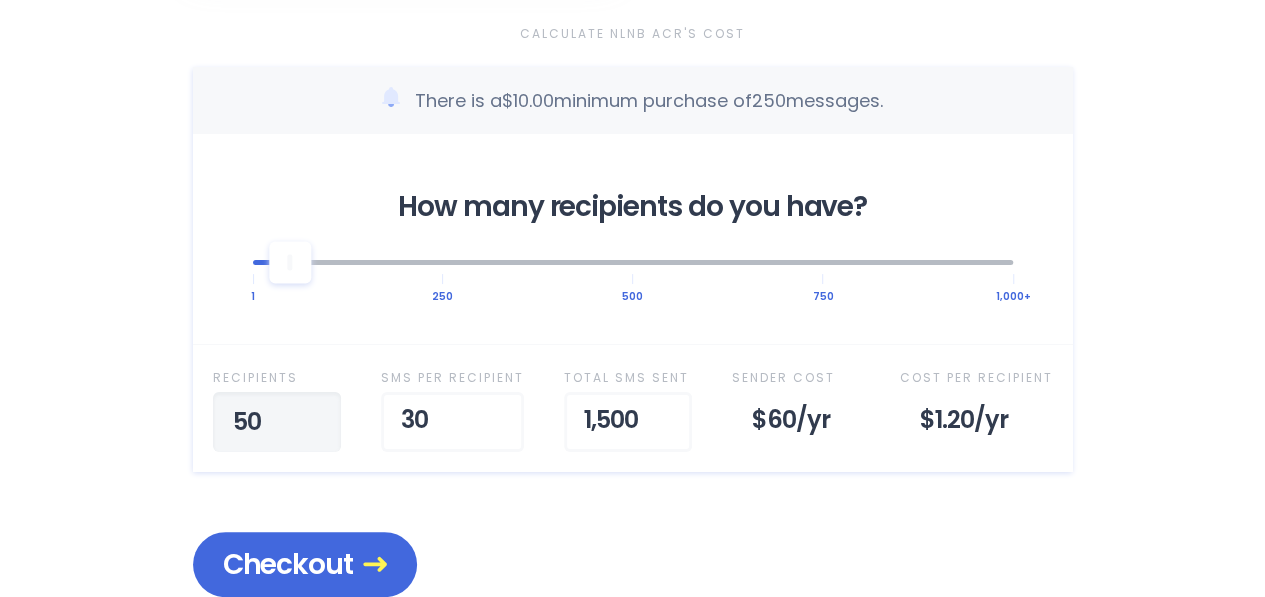drag, startPoint x: 294, startPoint y: 422, endPoint x: 410, endPoint y: 539, distance: 164.7574 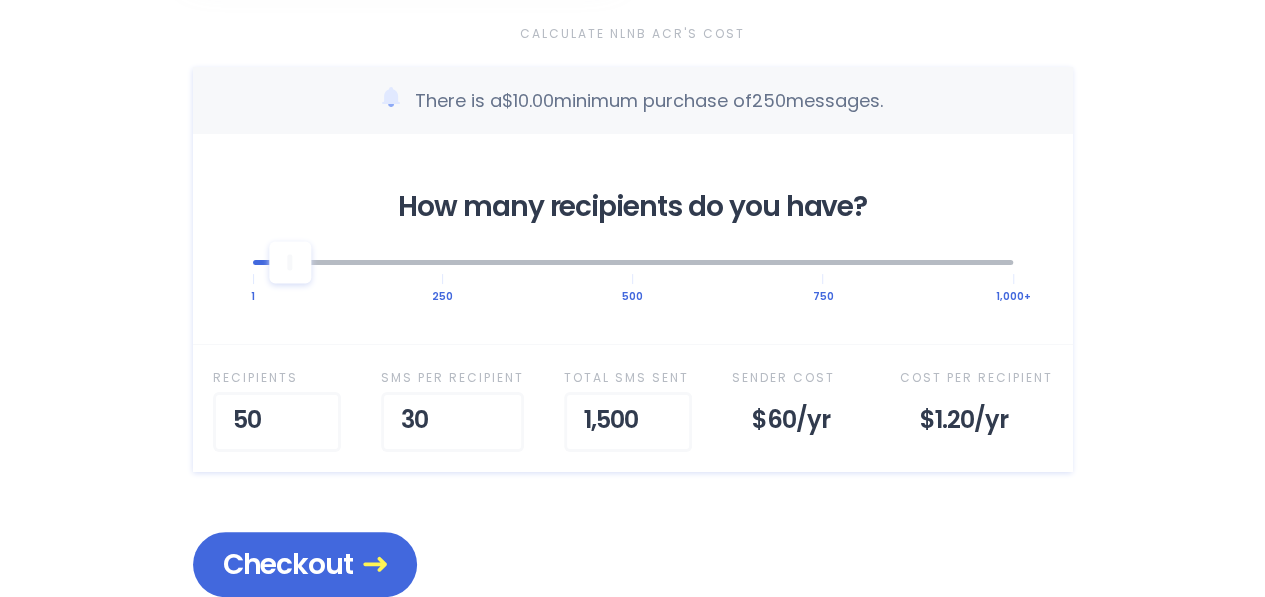 click on "Checkout" at bounding box center [633, 564] 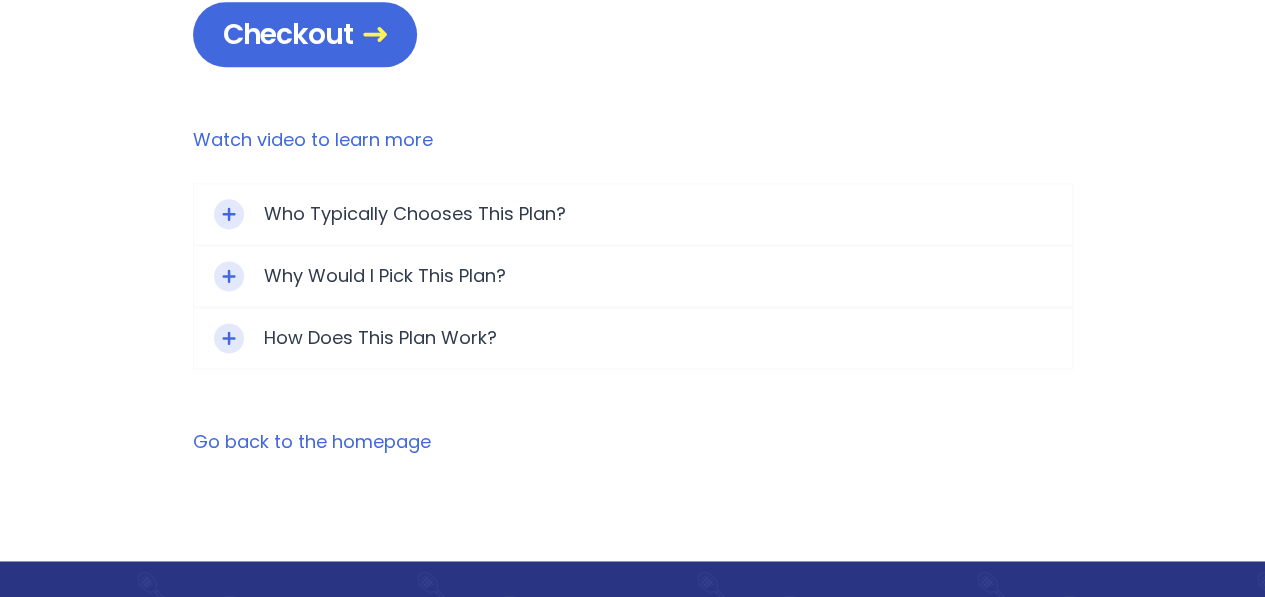 scroll, scrollTop: 1202, scrollLeft: 0, axis: vertical 